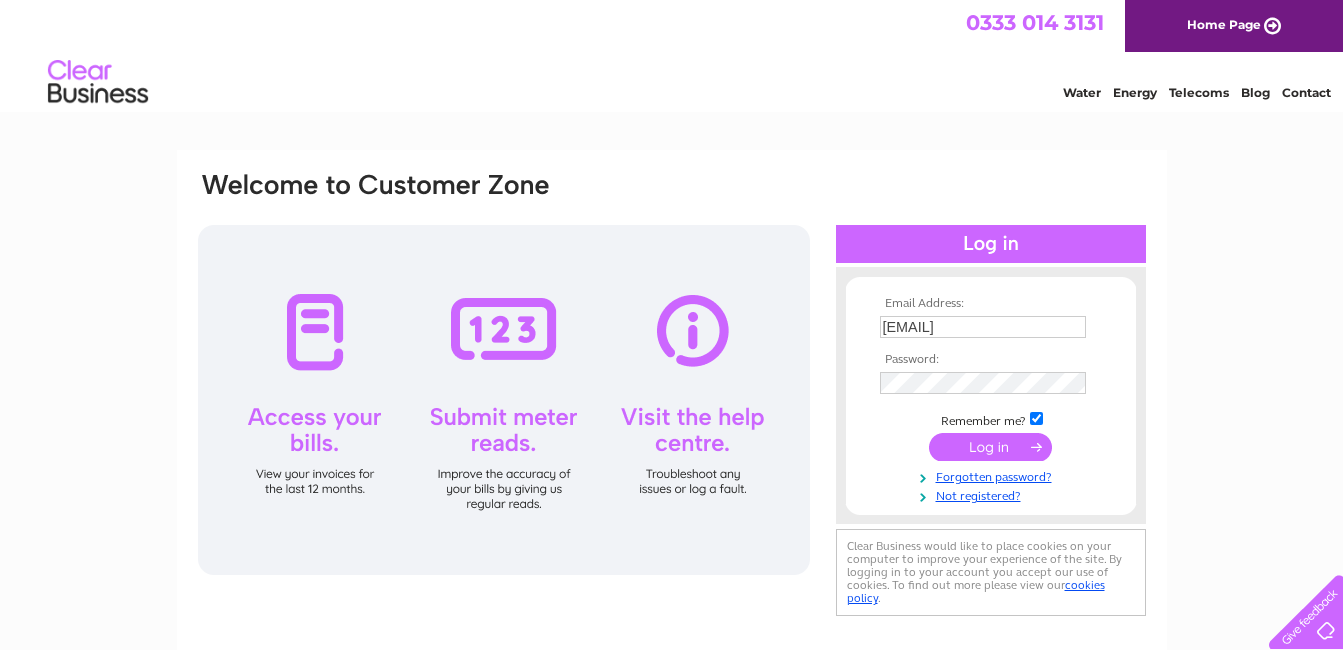 scroll, scrollTop: 0, scrollLeft: 0, axis: both 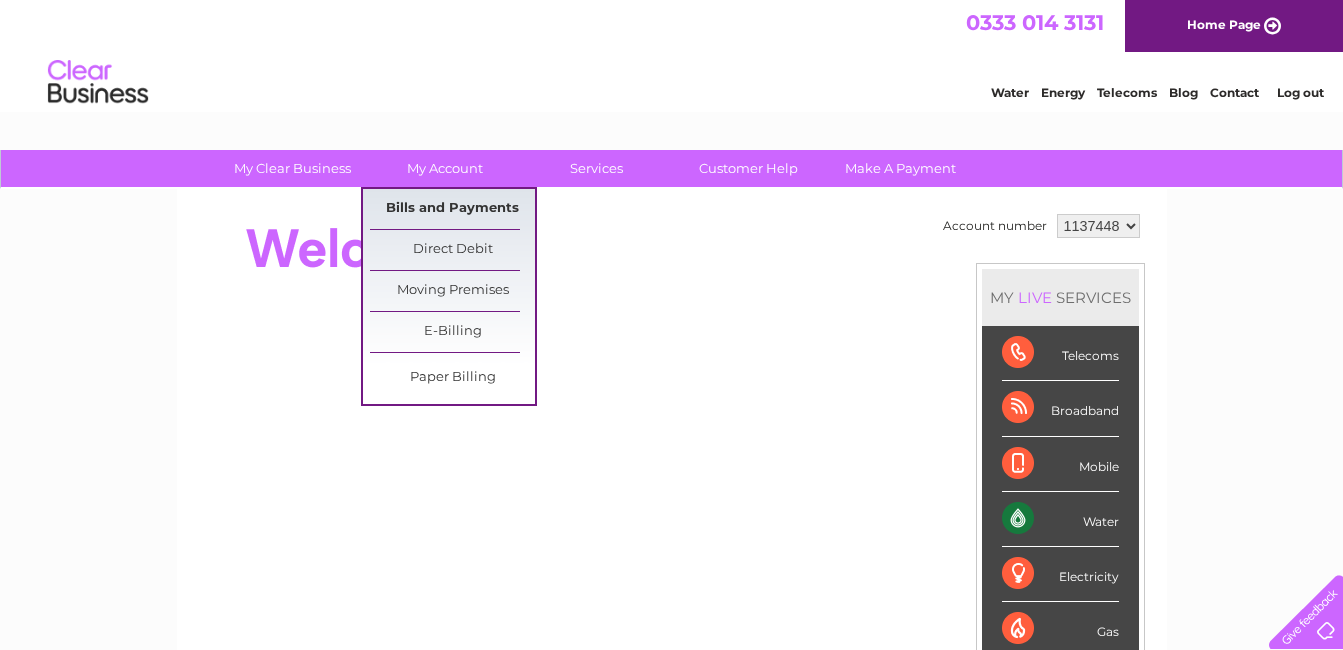 click on "Bills and Payments" at bounding box center (452, 209) 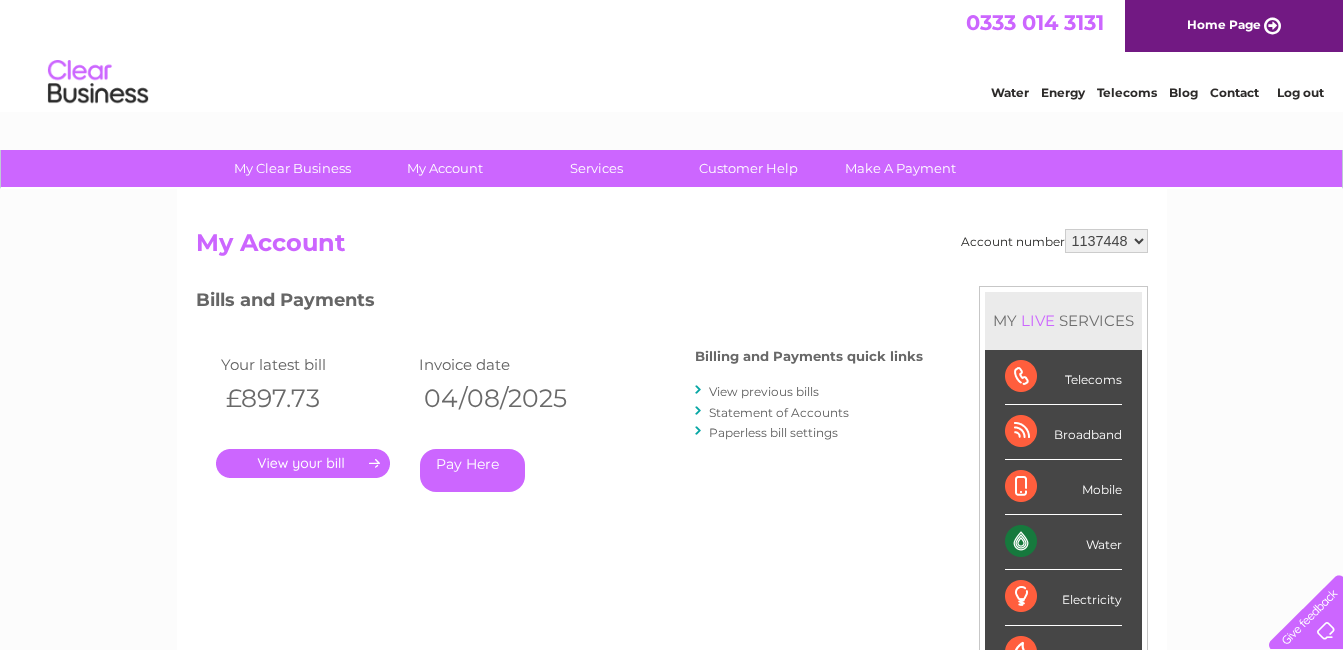 scroll, scrollTop: 0, scrollLeft: 0, axis: both 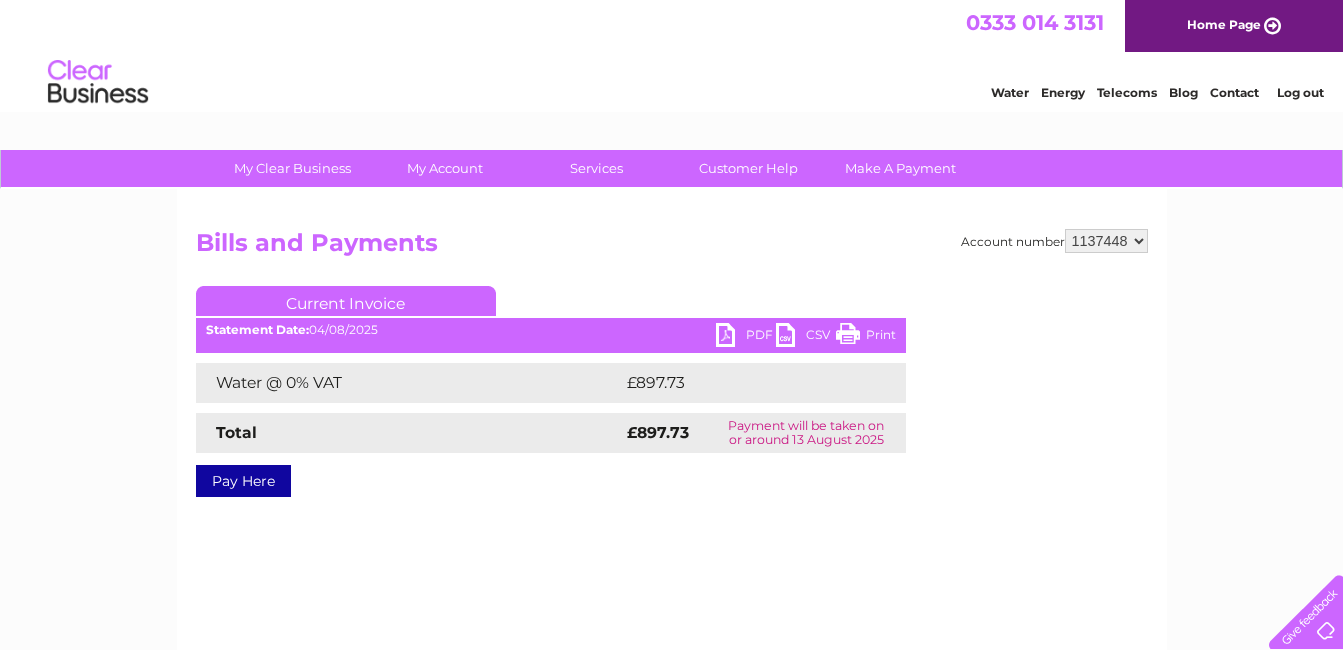 click on "PDF" at bounding box center [746, 337] 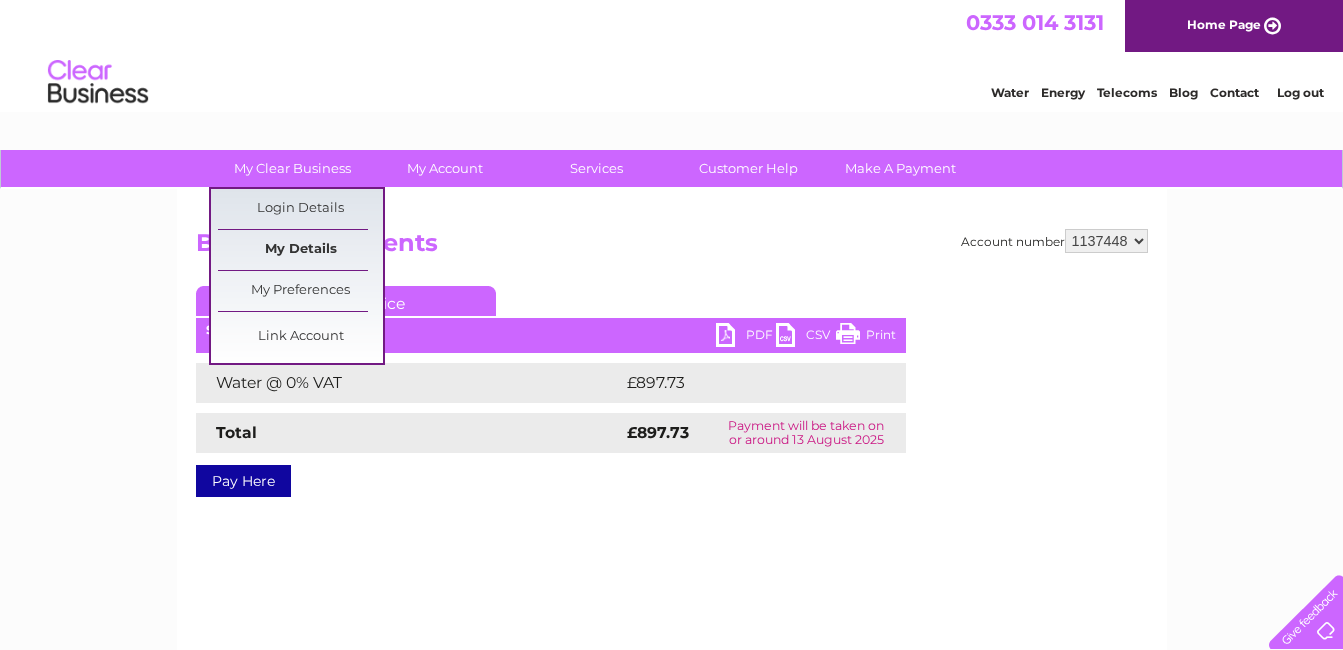 click on "My Details" at bounding box center (300, 250) 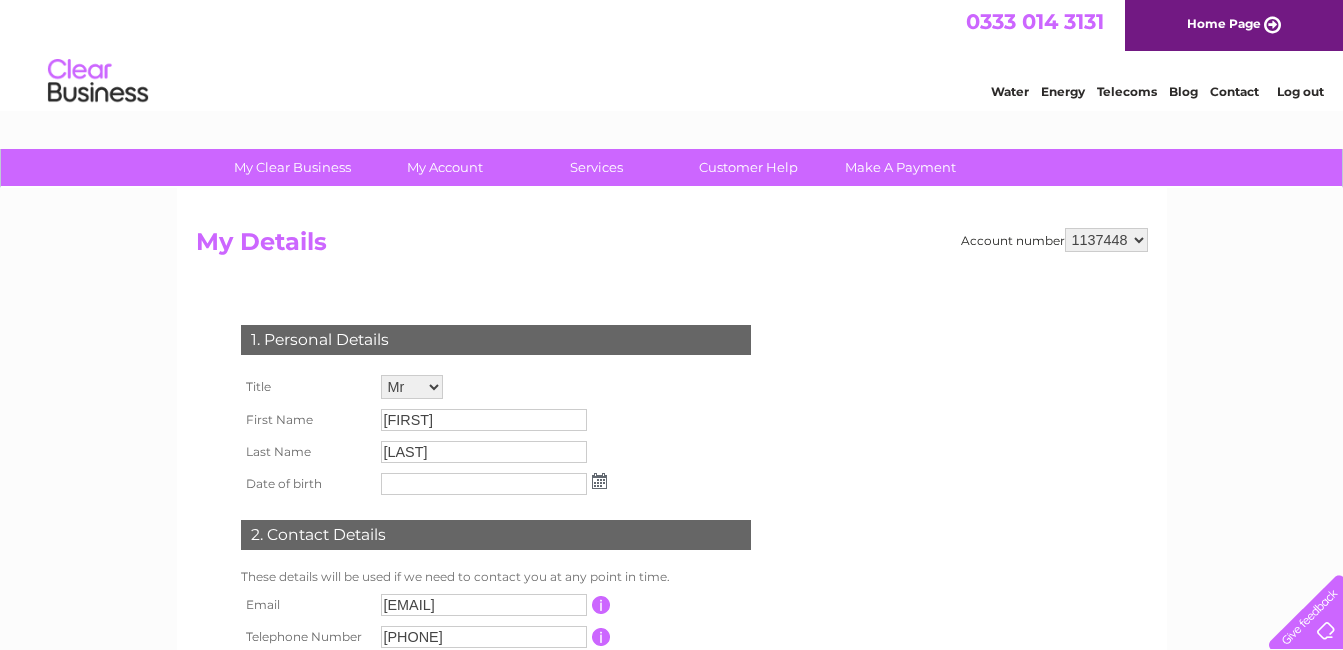 scroll, scrollTop: 0, scrollLeft: 0, axis: both 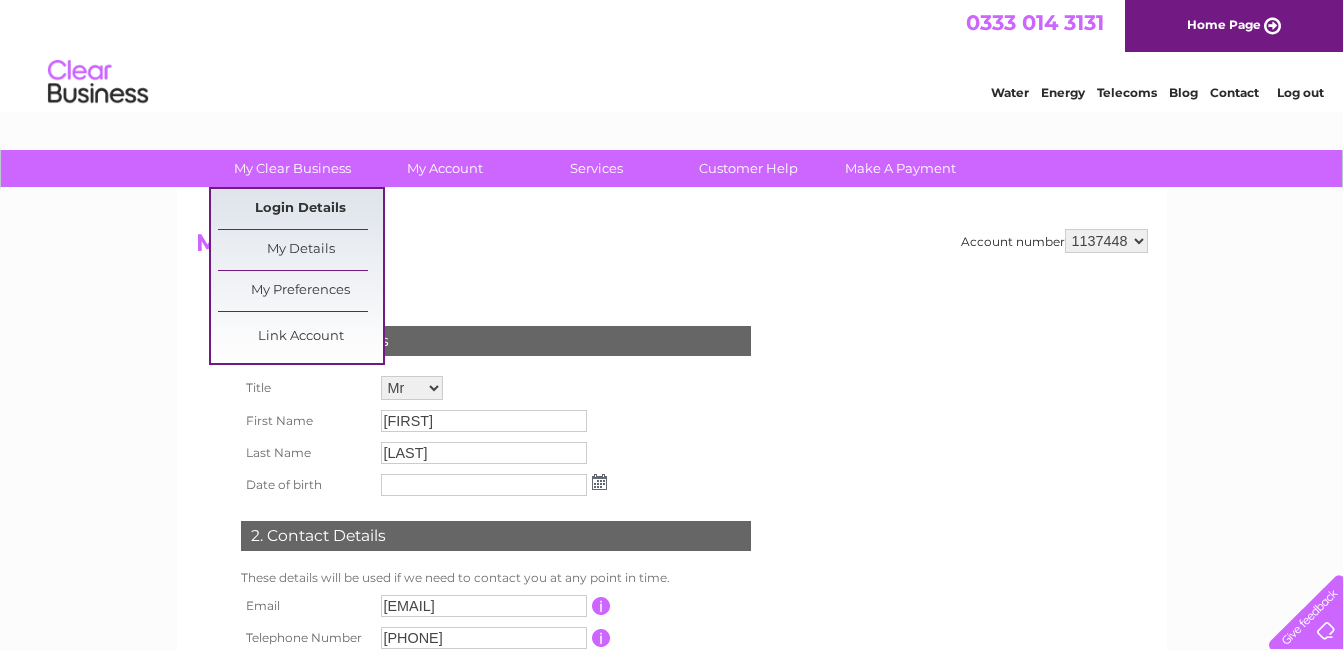 click on "Login Details" at bounding box center [300, 209] 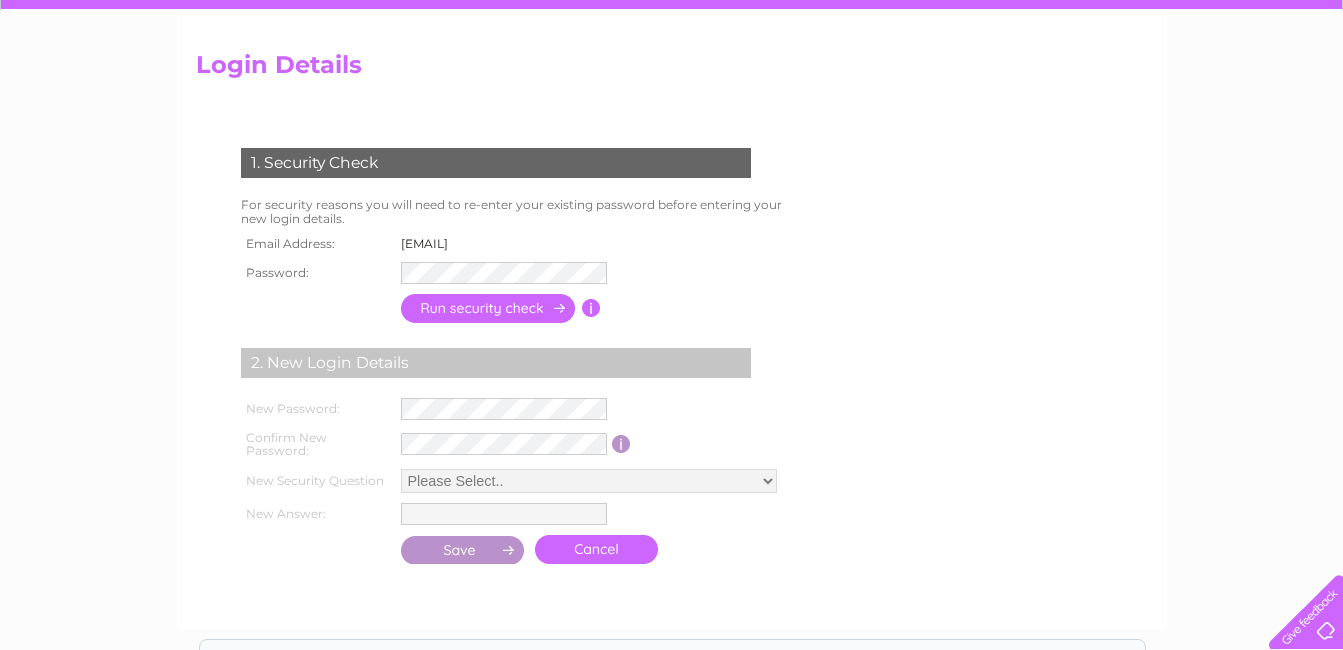 scroll, scrollTop: 200, scrollLeft: 0, axis: vertical 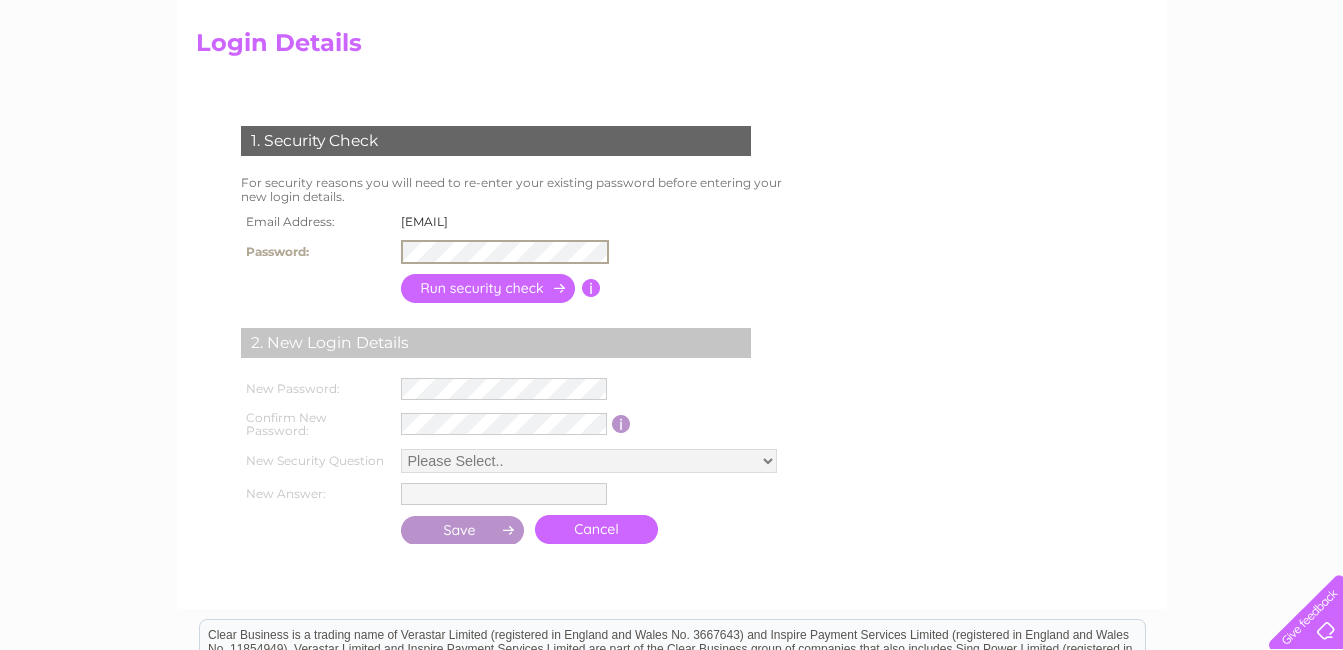 click on "1. Security Check
For security reasons you will need to re-enter your existing password before entering your new login details.
Email Address:
phil@dbcc.co.uk
Password:" at bounding box center [672, 337] 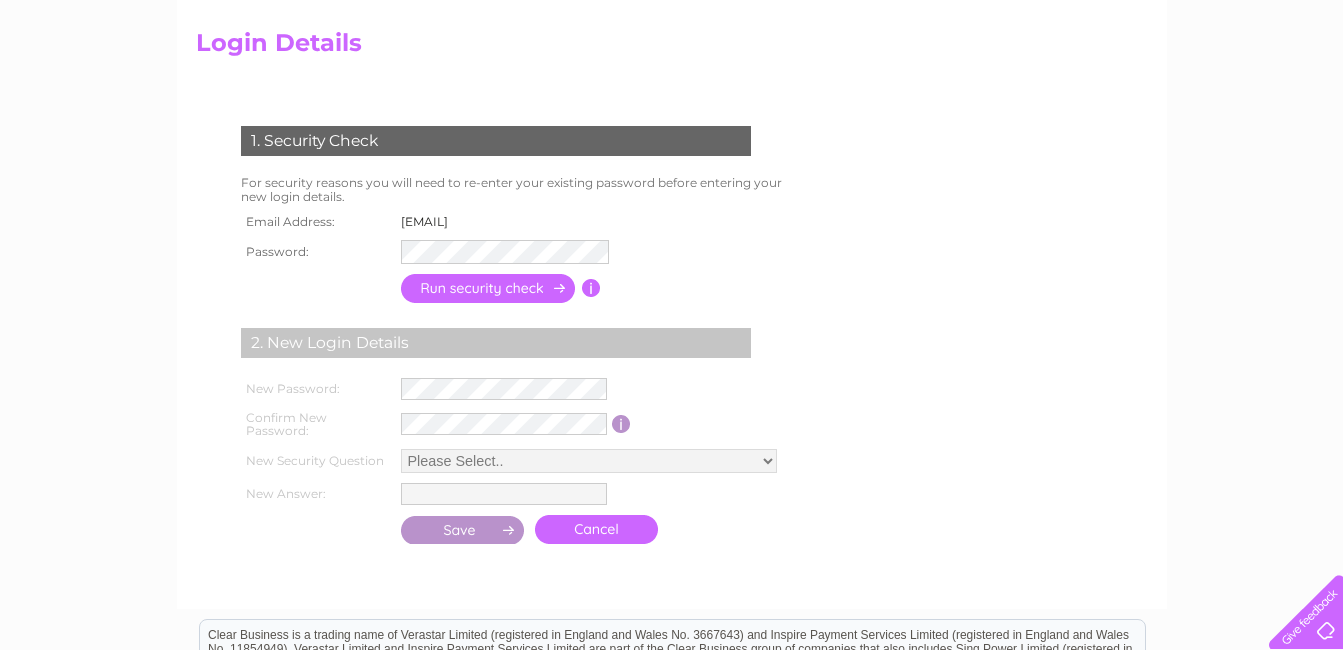 scroll, scrollTop: 400, scrollLeft: 0, axis: vertical 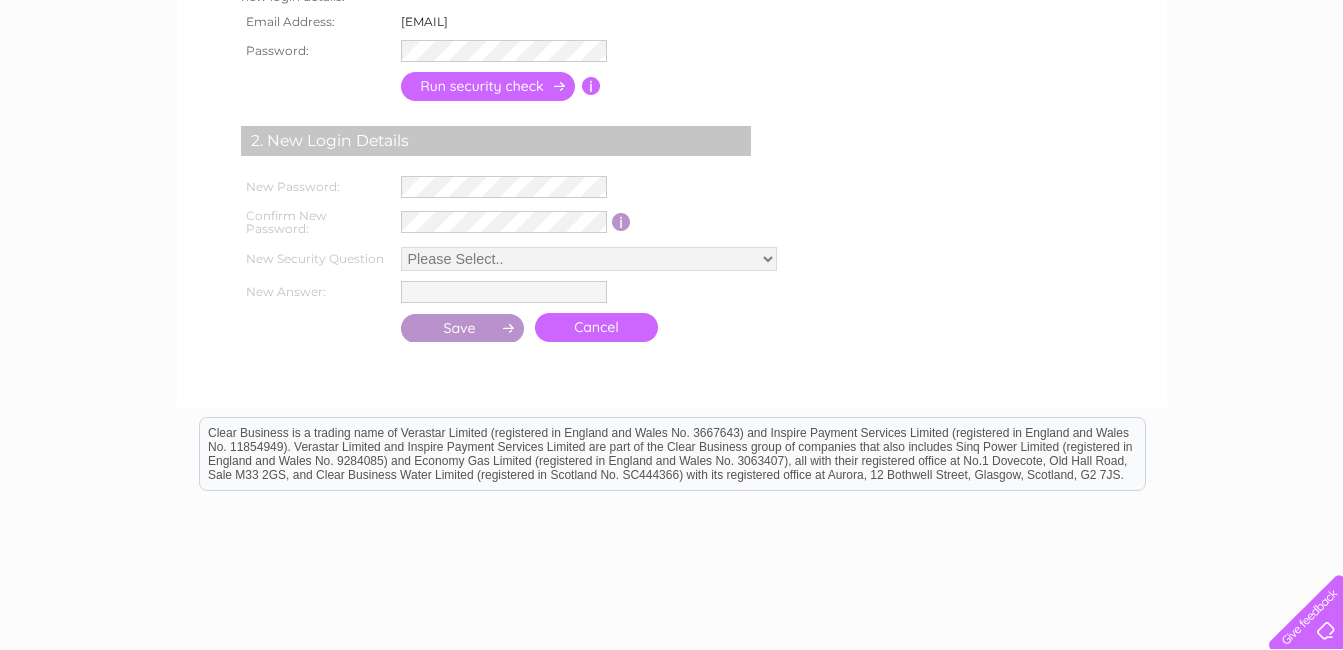 drag, startPoint x: 863, startPoint y: 241, endPoint x: 839, endPoint y: 108, distance: 135.14807 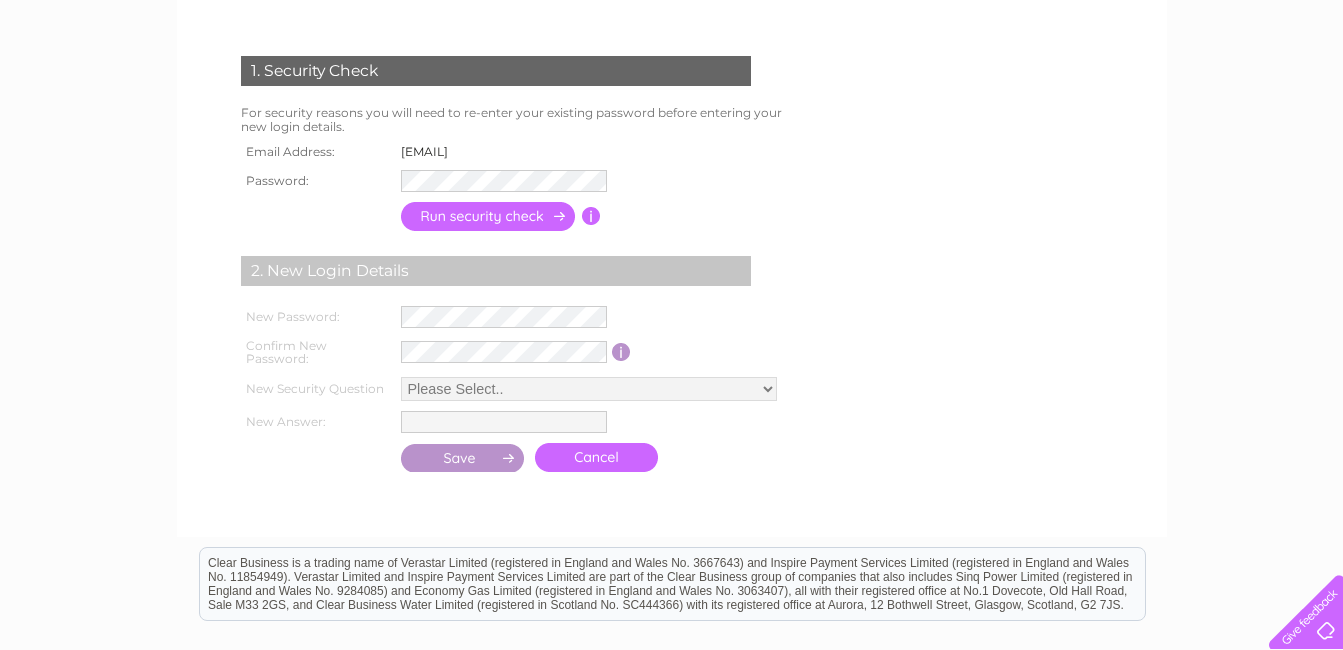 scroll, scrollTop: 0, scrollLeft: 0, axis: both 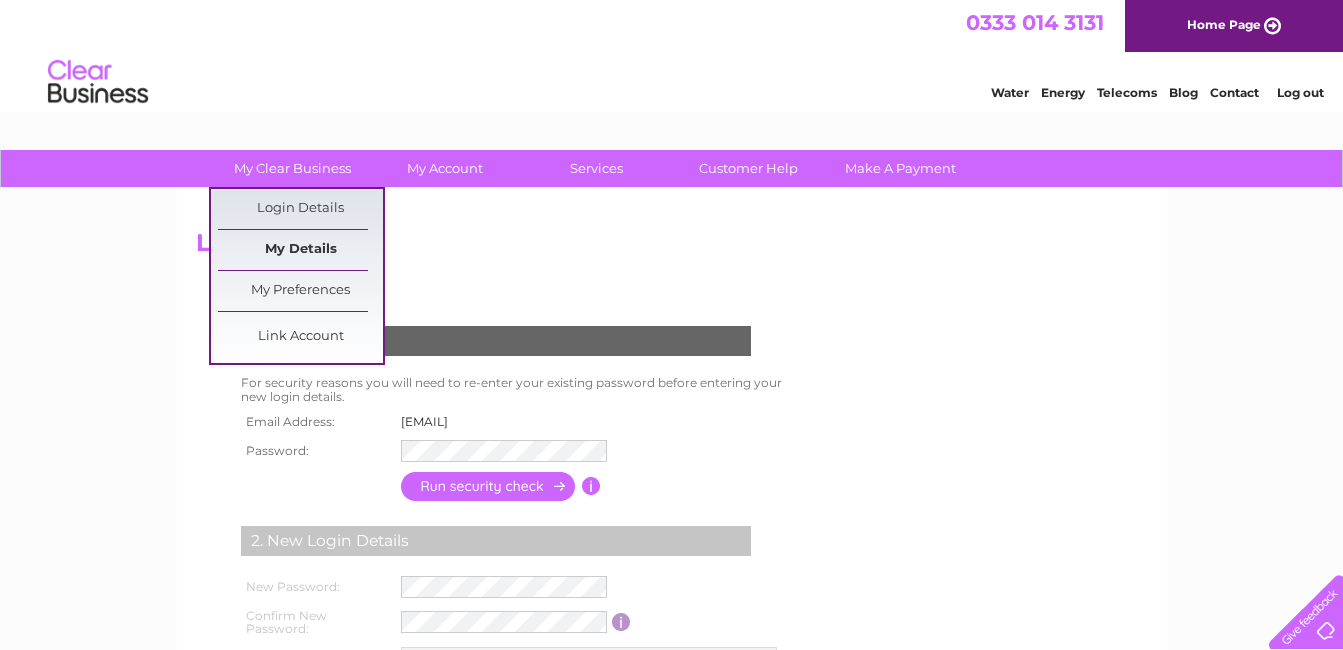 click on "My Details" at bounding box center (300, 250) 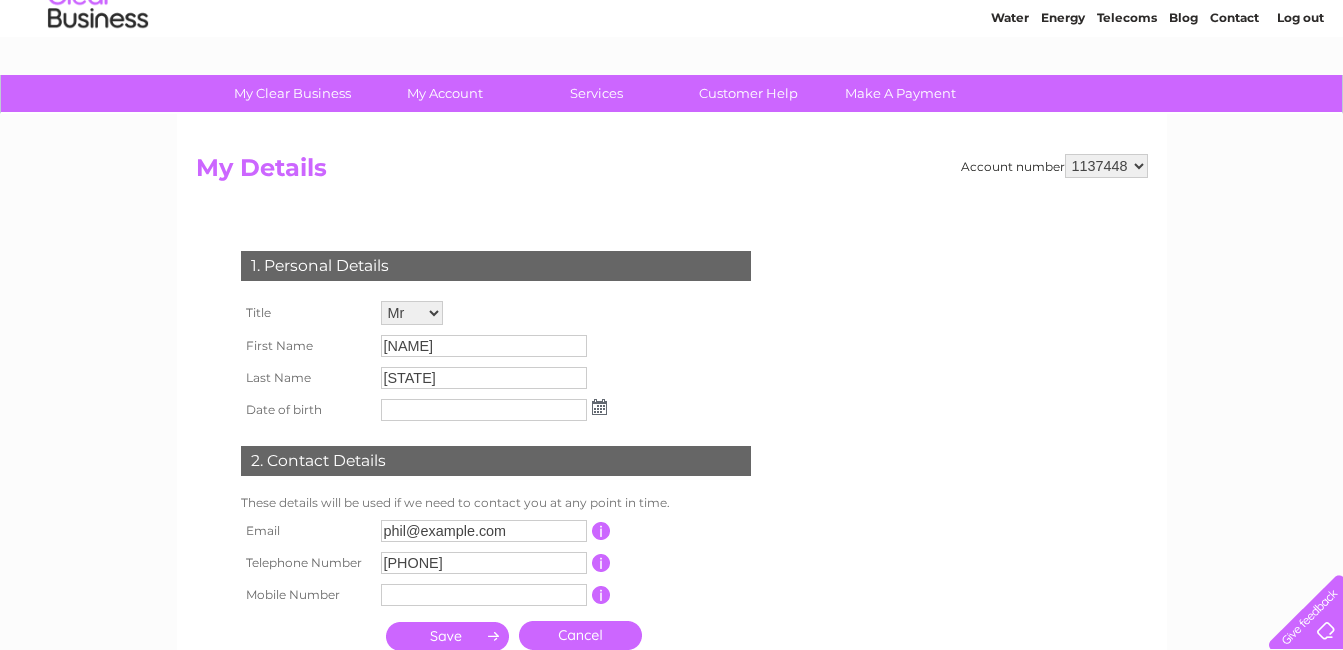 scroll, scrollTop: 0, scrollLeft: 0, axis: both 